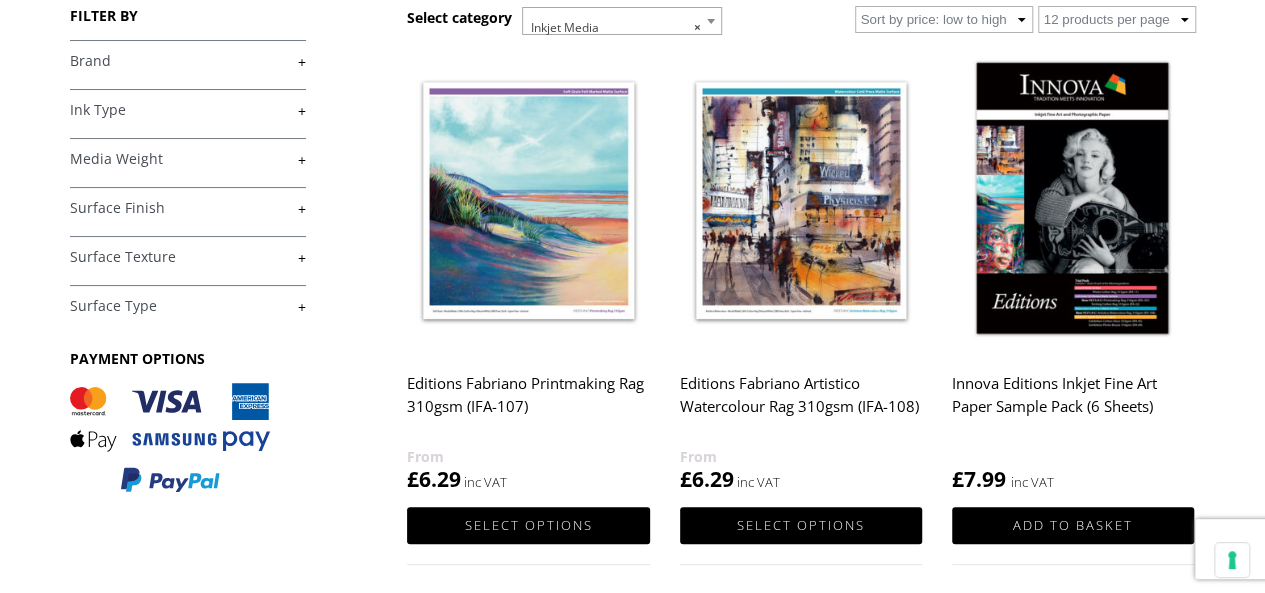 scroll, scrollTop: 646, scrollLeft: 0, axis: vertical 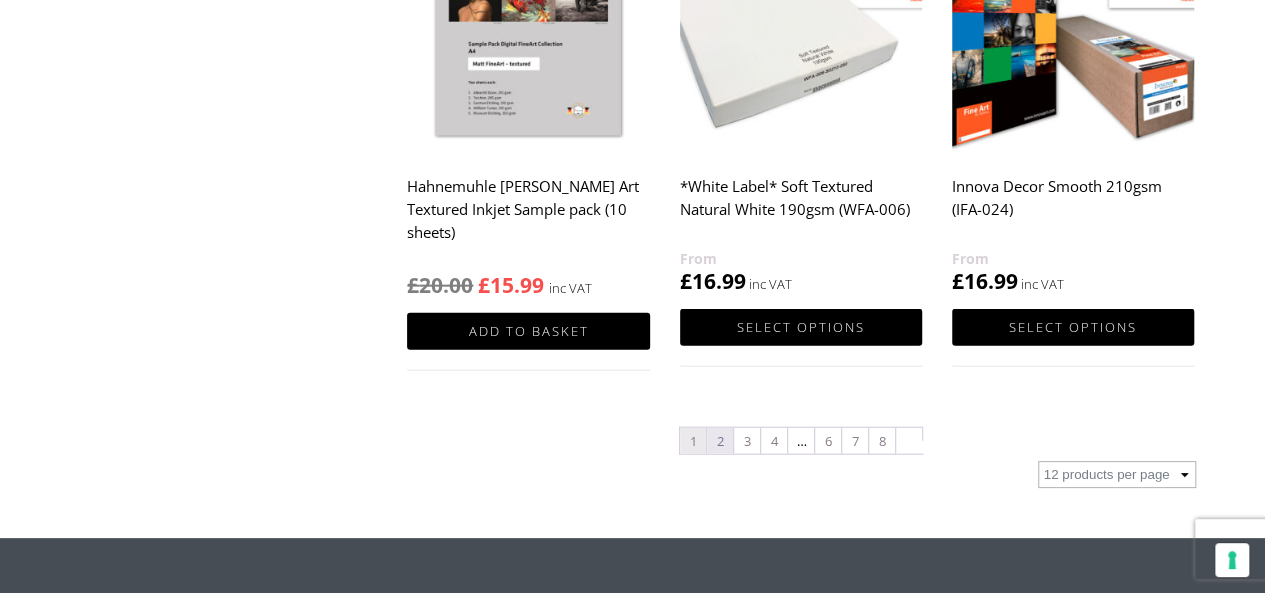 click on "2" at bounding box center (720, 441) 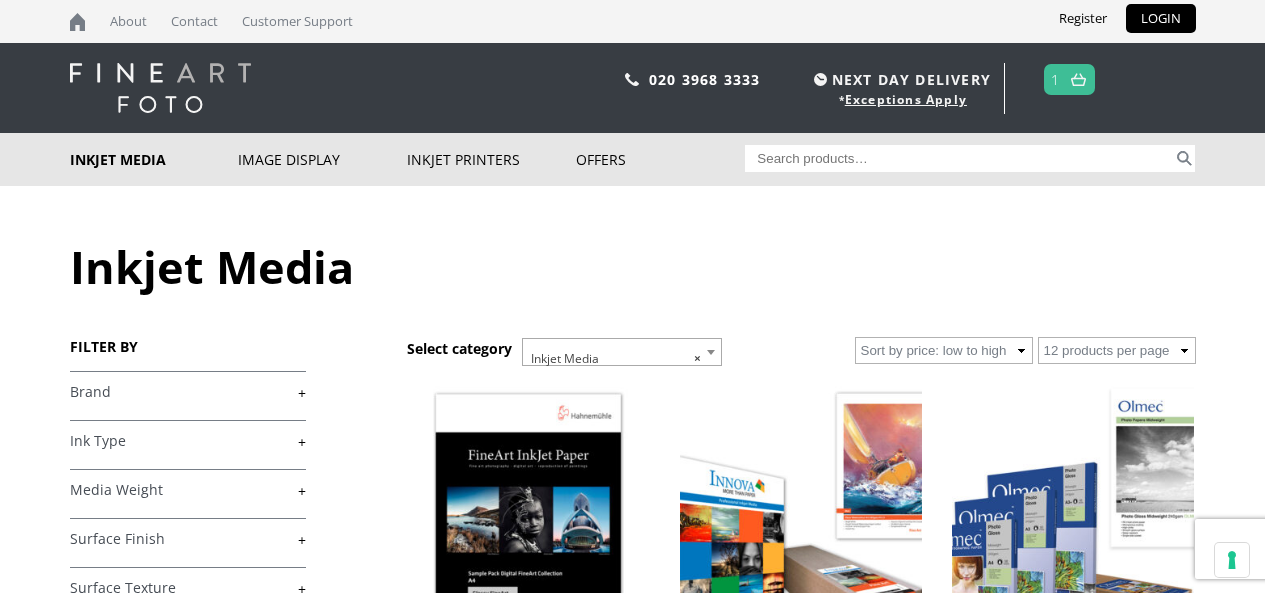 scroll, scrollTop: 0, scrollLeft: 0, axis: both 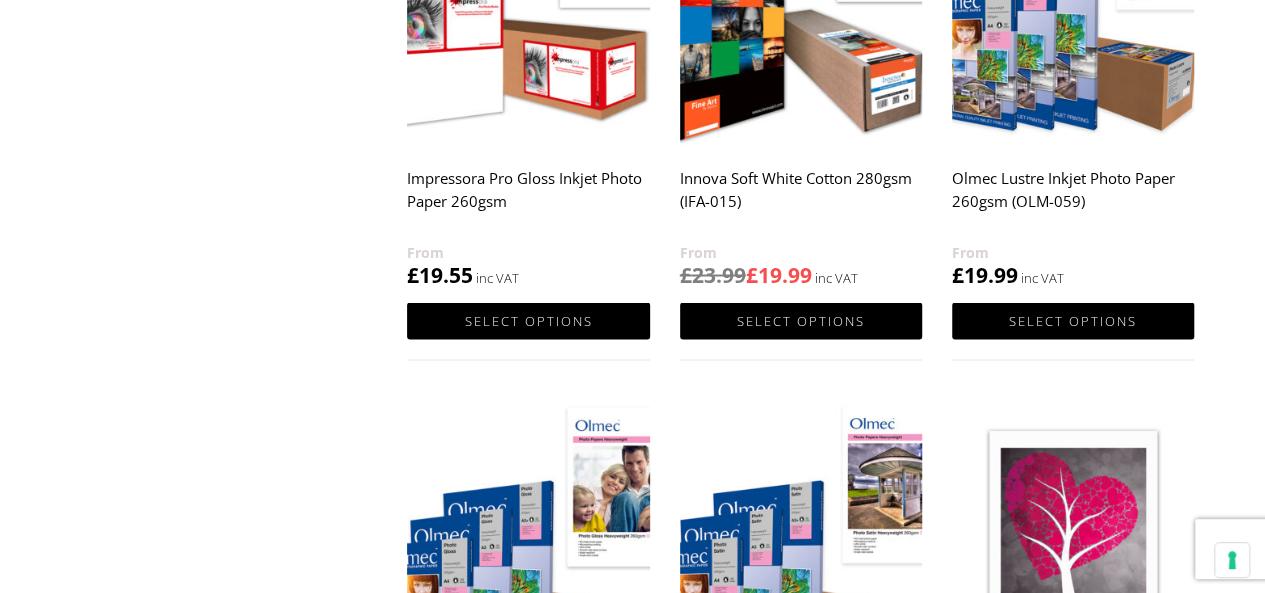 click on "Innova Soft White Cotton 280gsm (IFA-015)" at bounding box center [801, 200] 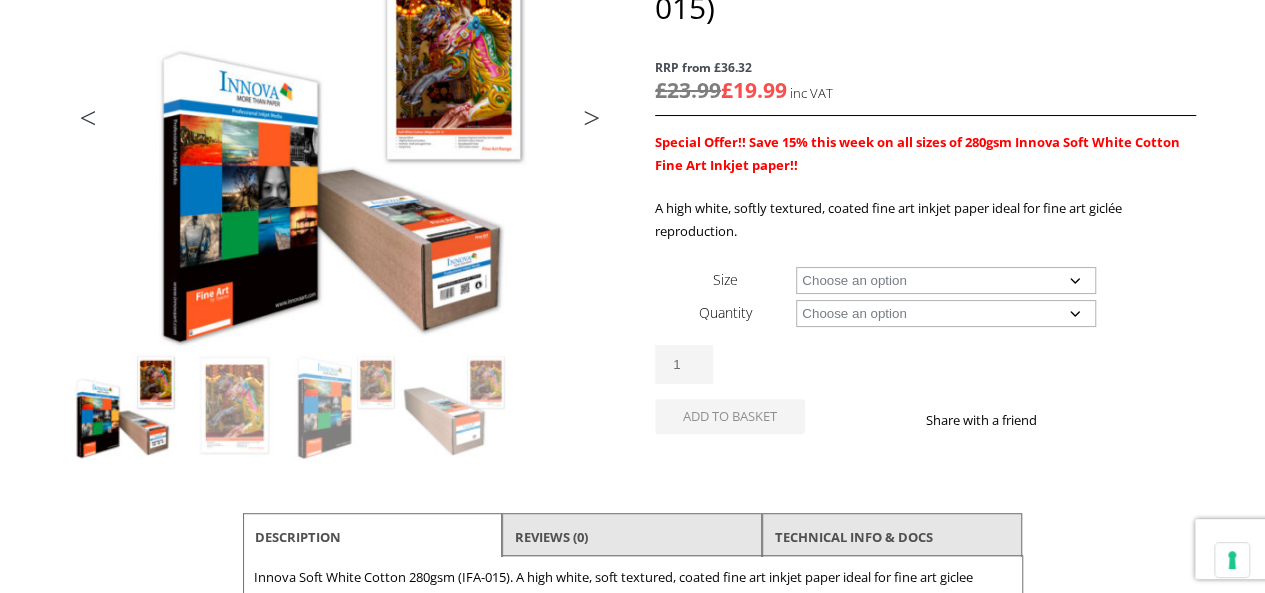 scroll, scrollTop: 324, scrollLeft: 0, axis: vertical 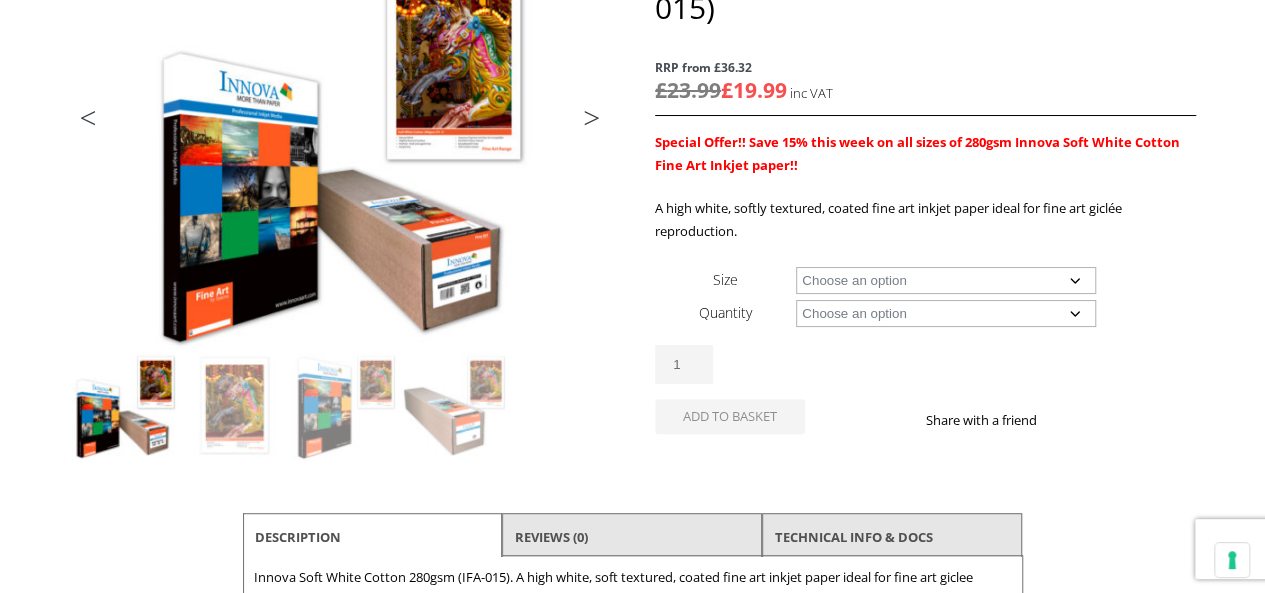 click on "Choose an option A4 Sheet A3 Sheet A3+ Sheet A2 Sheet 17" Wide Roll 24" Wide Roll 36" Wide Roll 44" Wide Roll 60" Wide Roll" 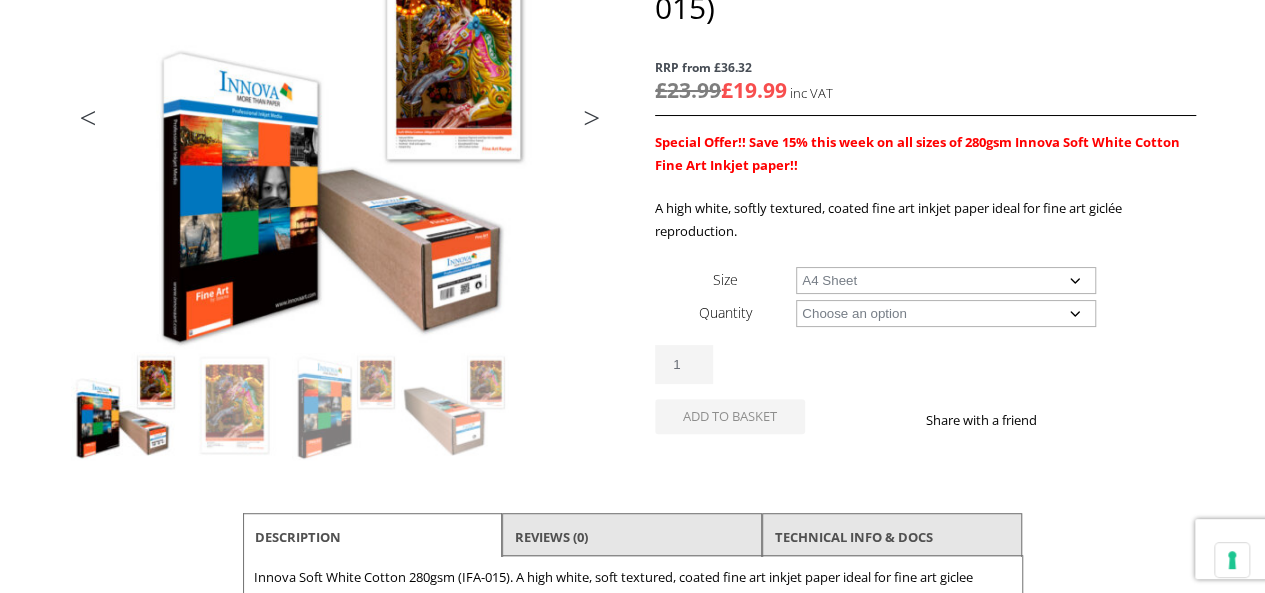 click on "Choose an option A4 Sheet A3 Sheet A3+ Sheet A2 Sheet 17" Wide Roll 24" Wide Roll 36" Wide Roll 44" Wide Roll 60" Wide Roll" 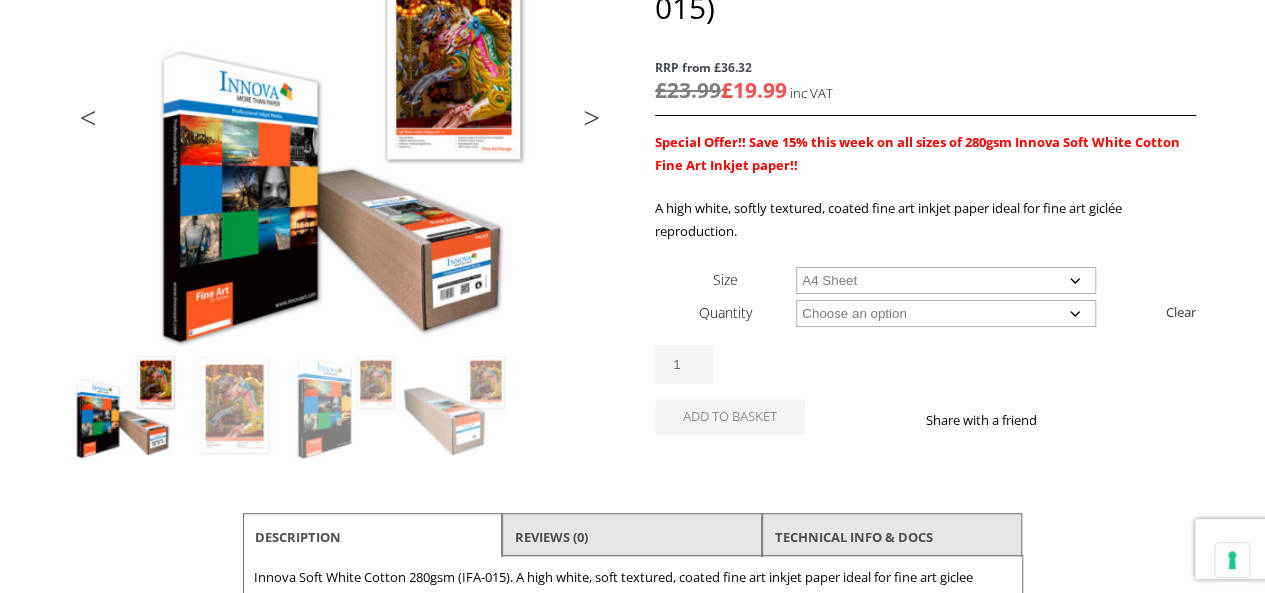 click on "Choose an option 25 Sheets" 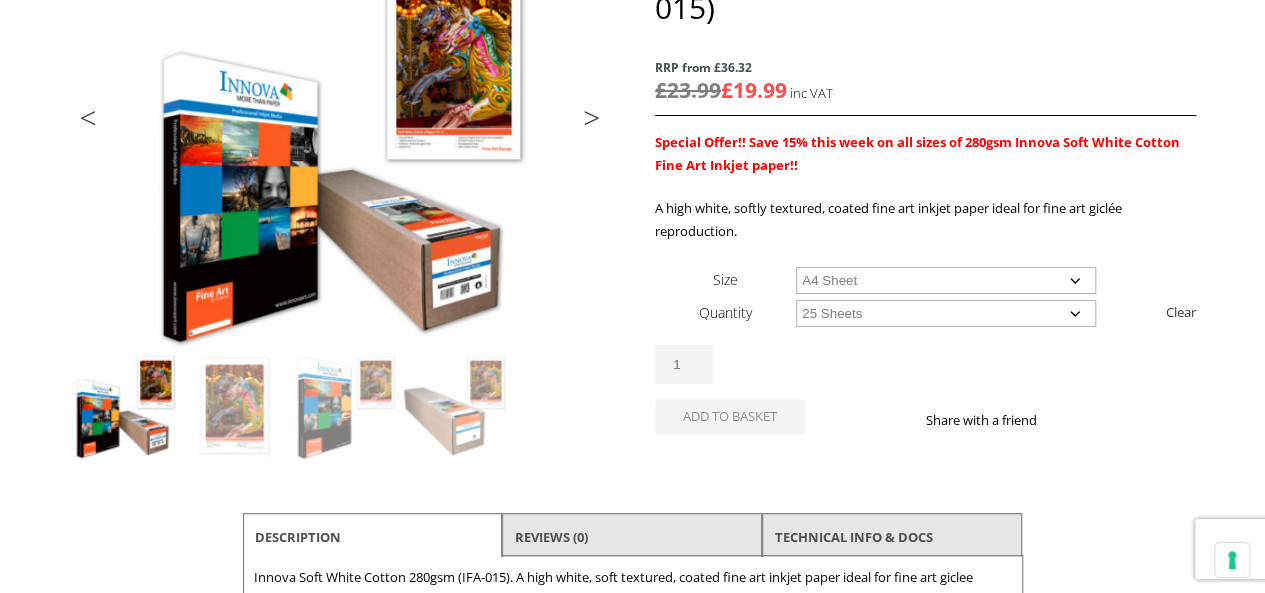 click on "Choose an option 25 Sheets" 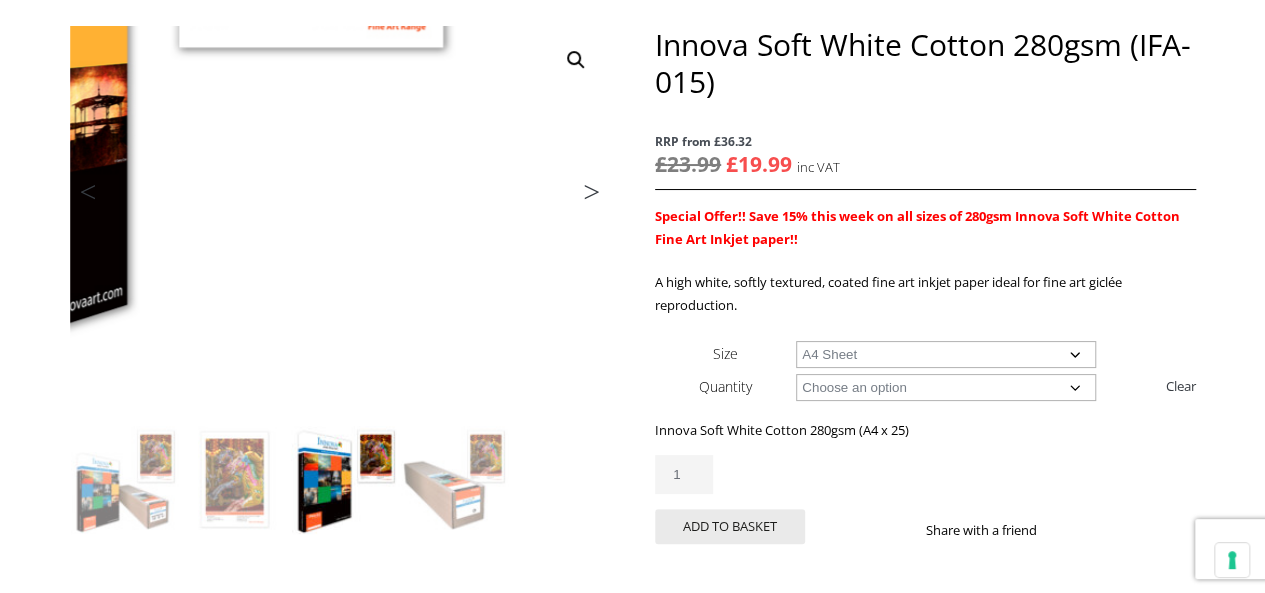 scroll, scrollTop: 258, scrollLeft: 0, axis: vertical 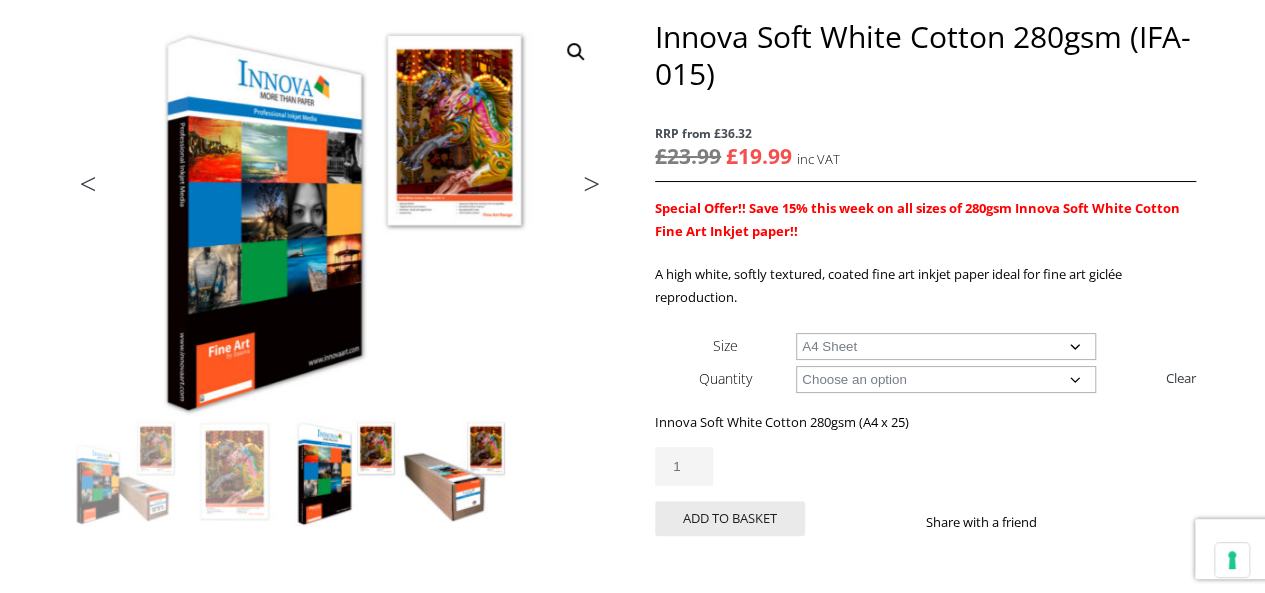 click at bounding box center [455, 472] 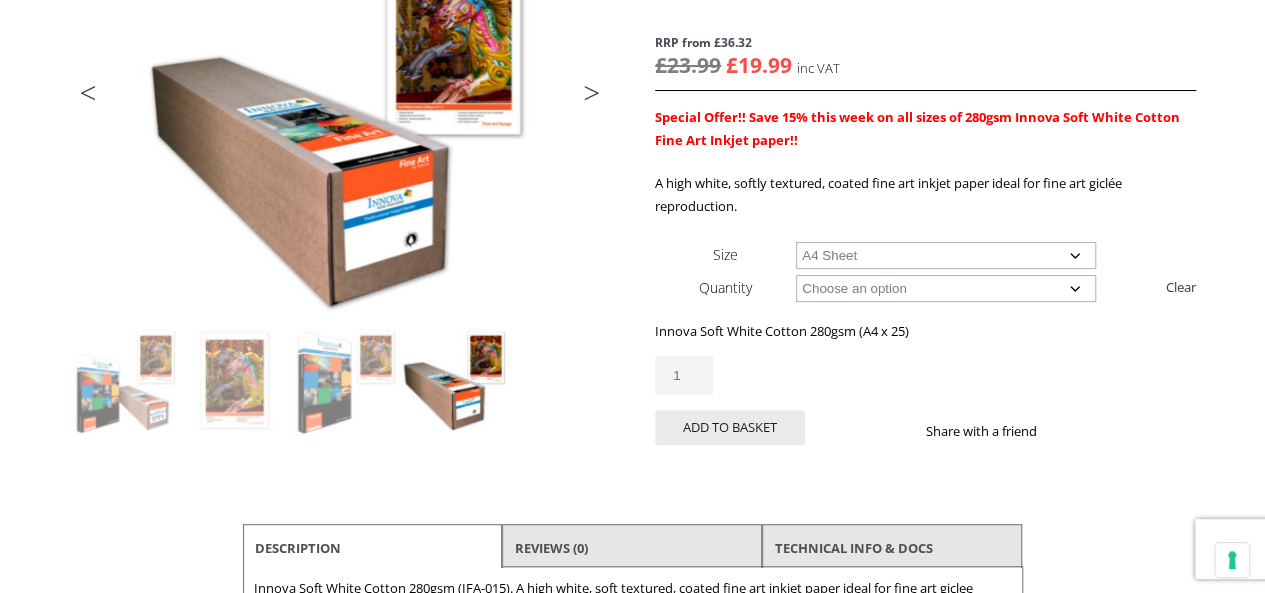 scroll, scrollTop: 350, scrollLeft: 0, axis: vertical 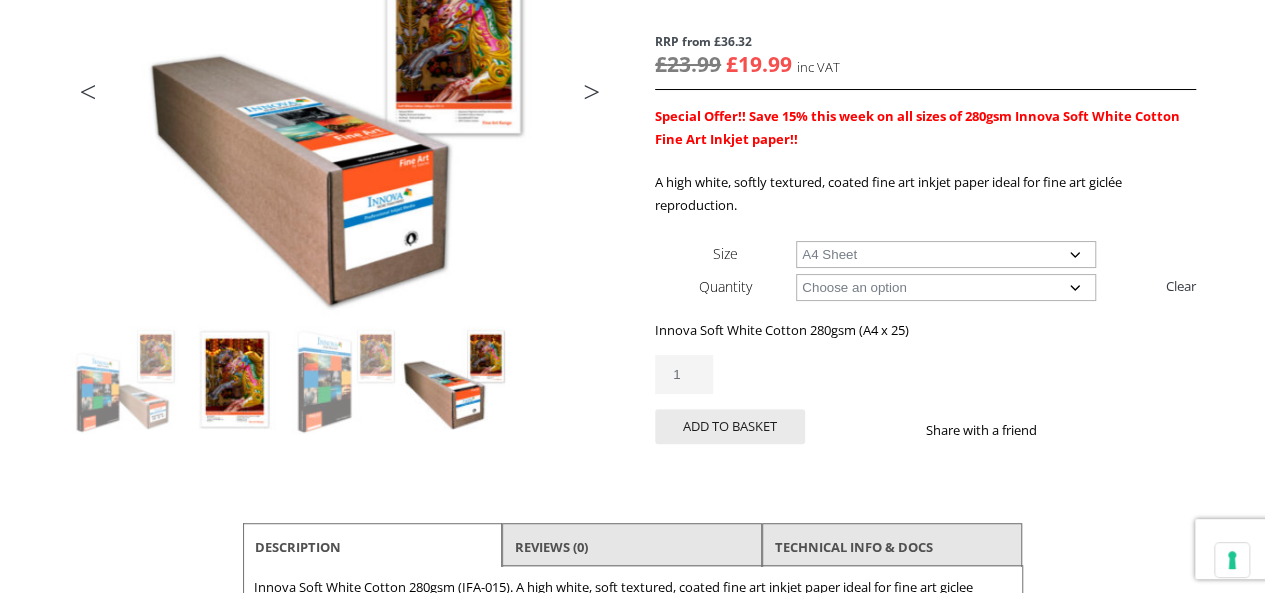 click at bounding box center [235, 380] 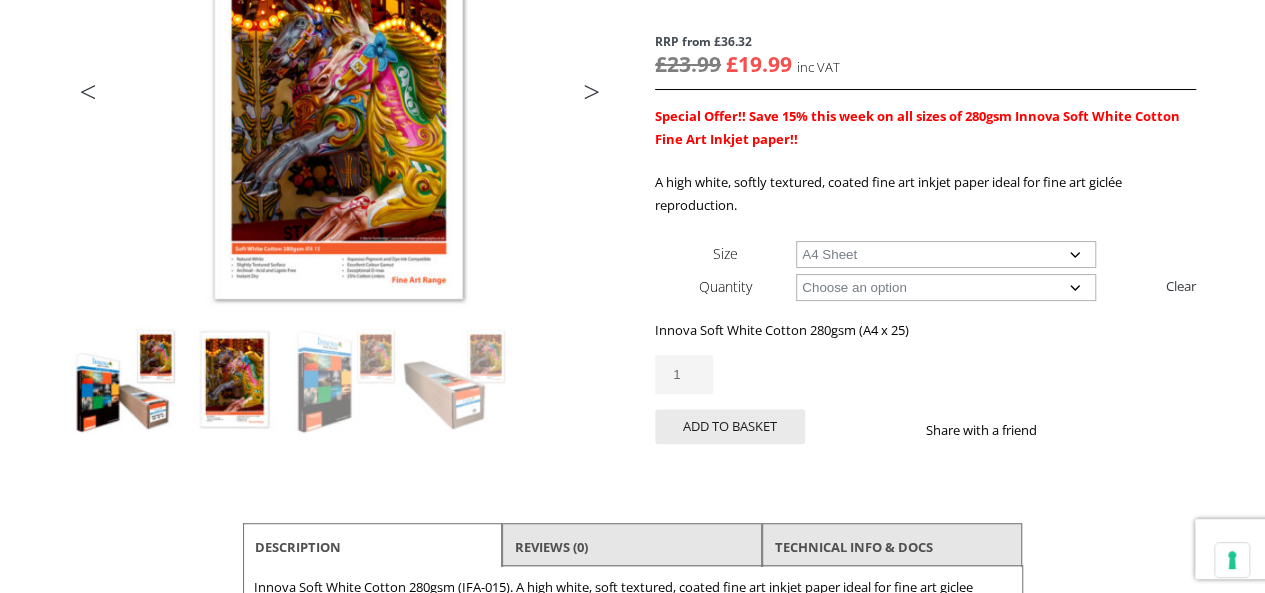 click at bounding box center [125, 380] 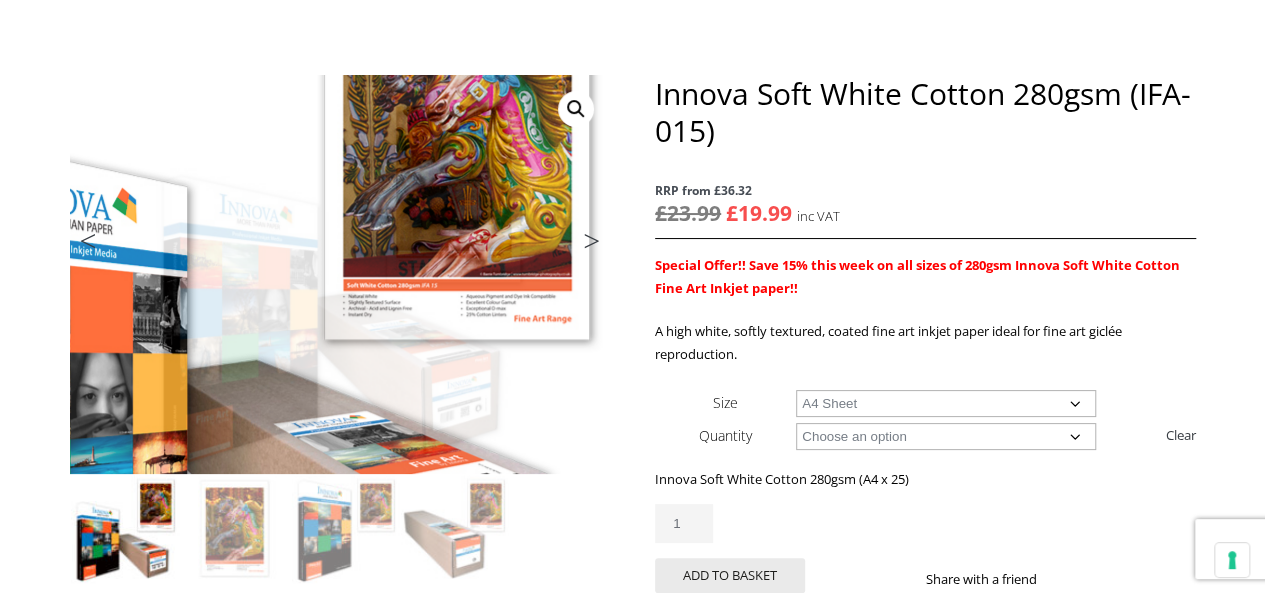 scroll, scrollTop: 200, scrollLeft: 0, axis: vertical 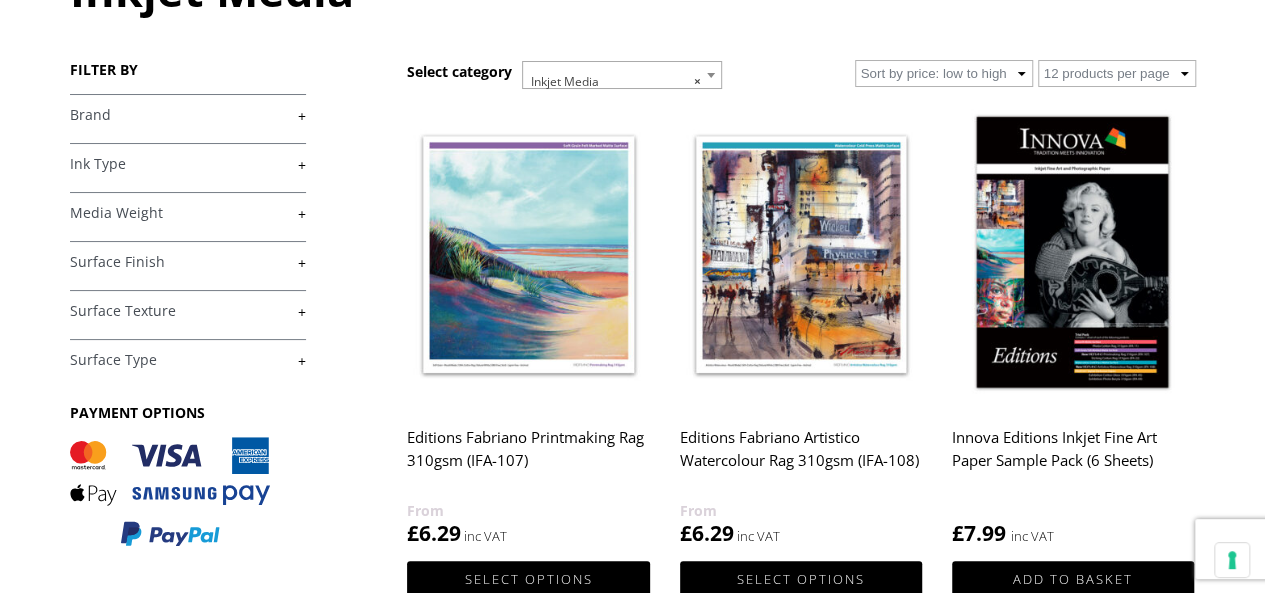 click on "Brand                                                                             +" at bounding box center [188, 114] 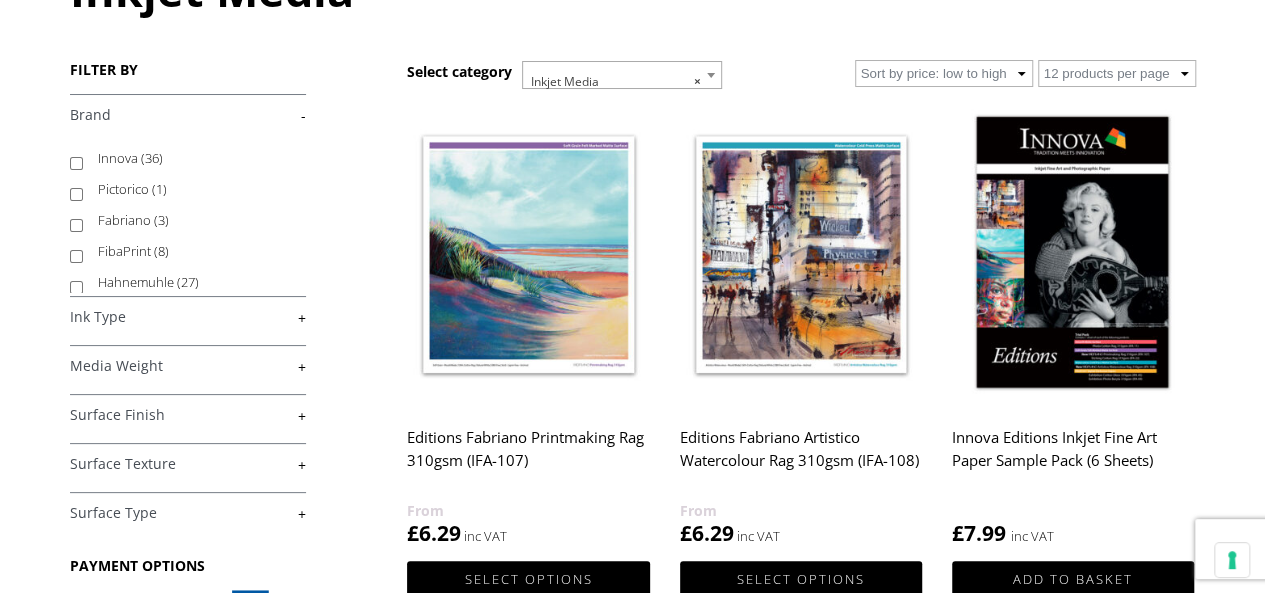 click on "Innova (36)" at bounding box center (76, 163) 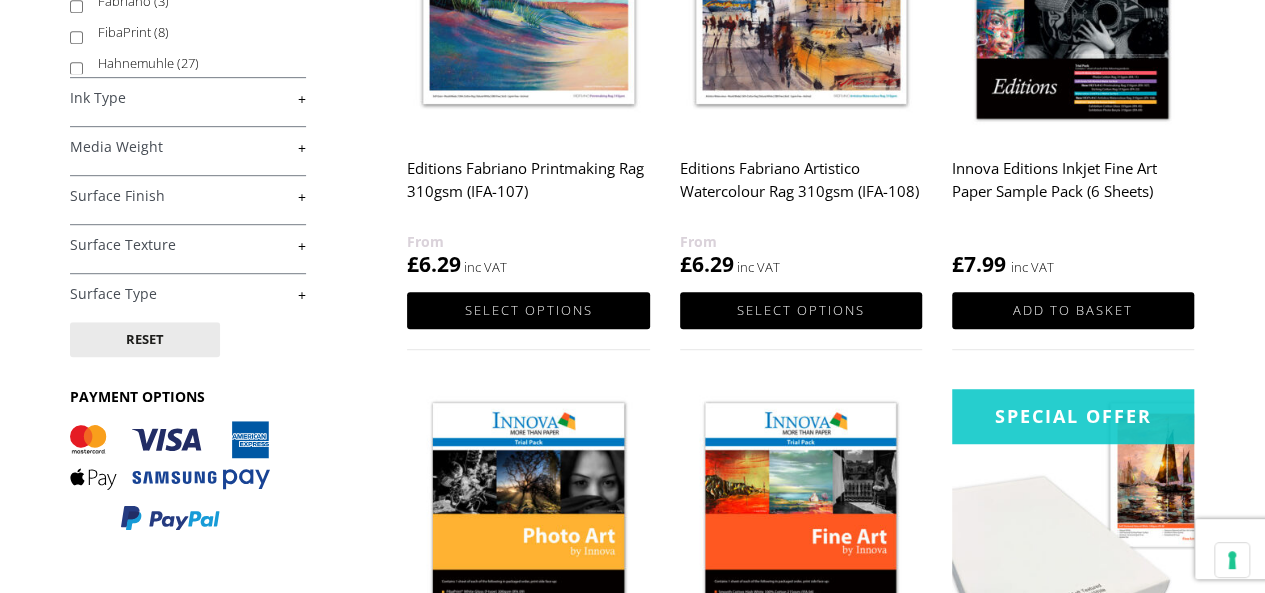 scroll, scrollTop: 493, scrollLeft: 0, axis: vertical 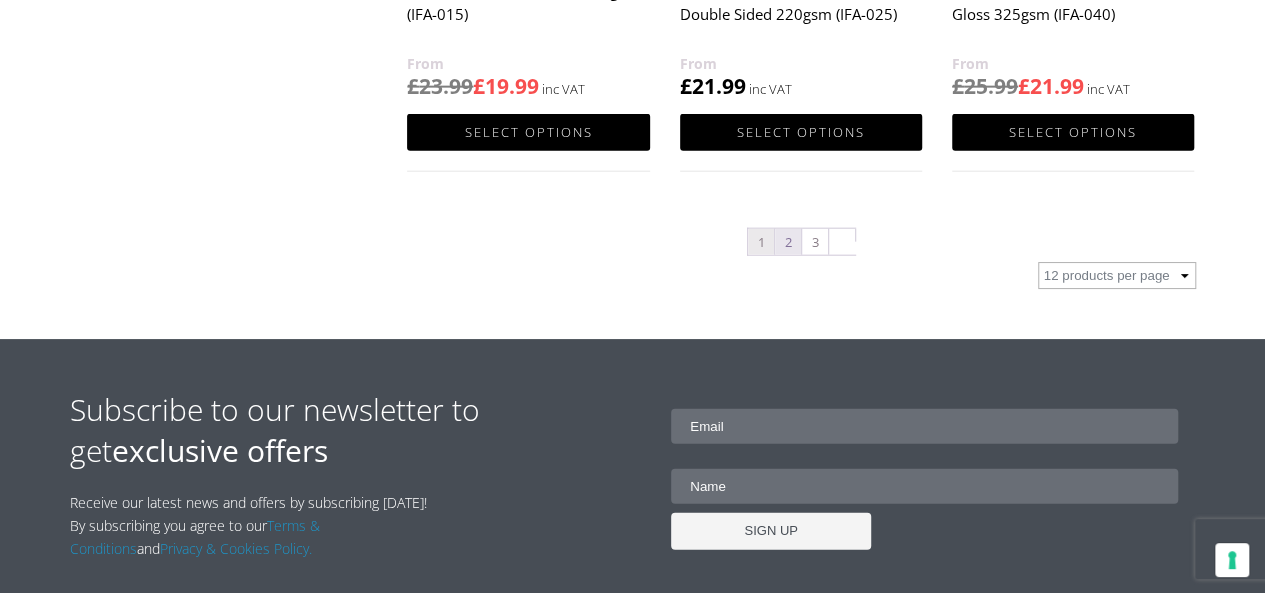 click on "2" at bounding box center [788, 242] 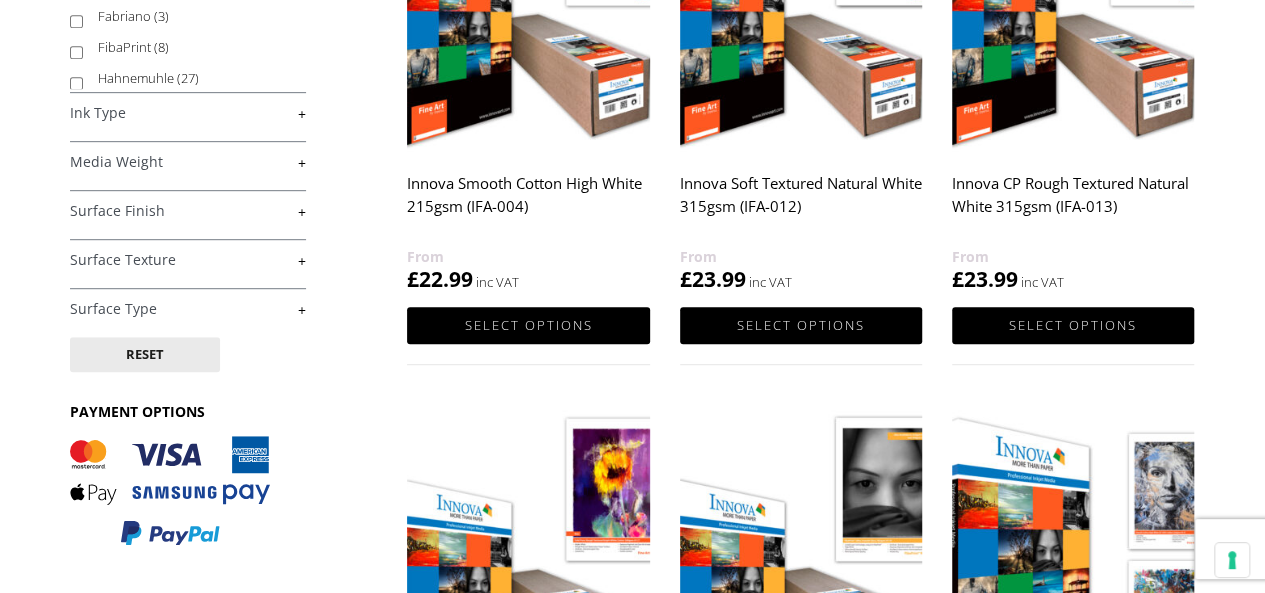 scroll, scrollTop: 470, scrollLeft: 0, axis: vertical 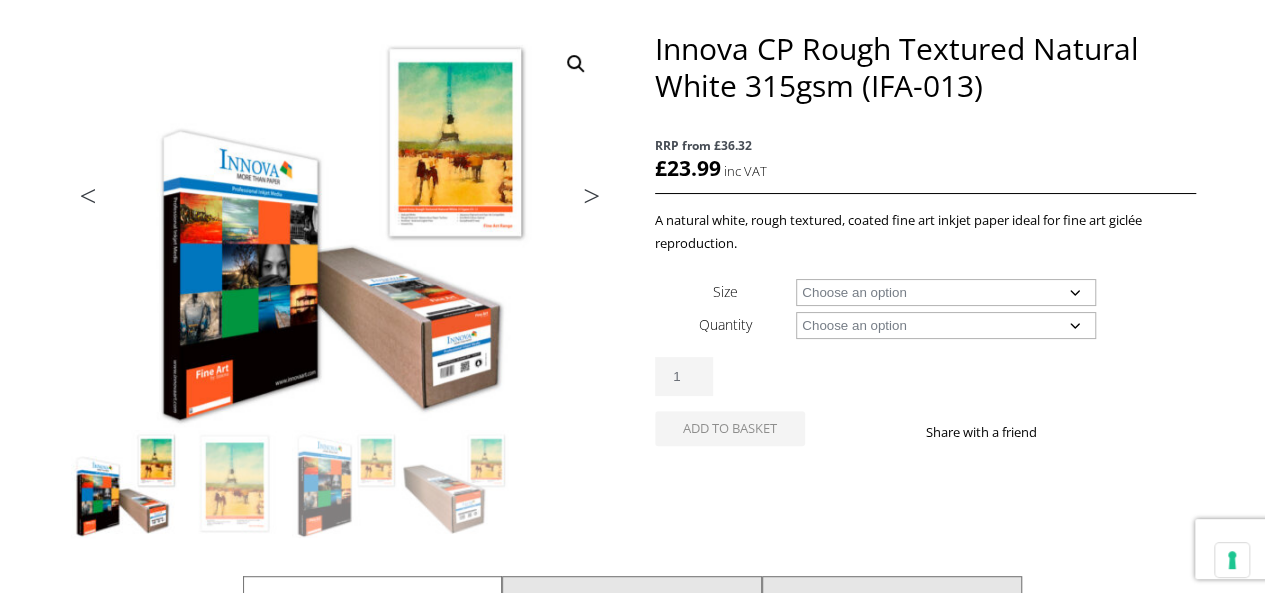 click on "Choose an option A4 Sheet A3 Sheet A3+ Sheet A2 Sheet 17" Wide Roll 24" Wide Roll 36" Wide Roll 44" Wide Roll 60" Wide Roll" 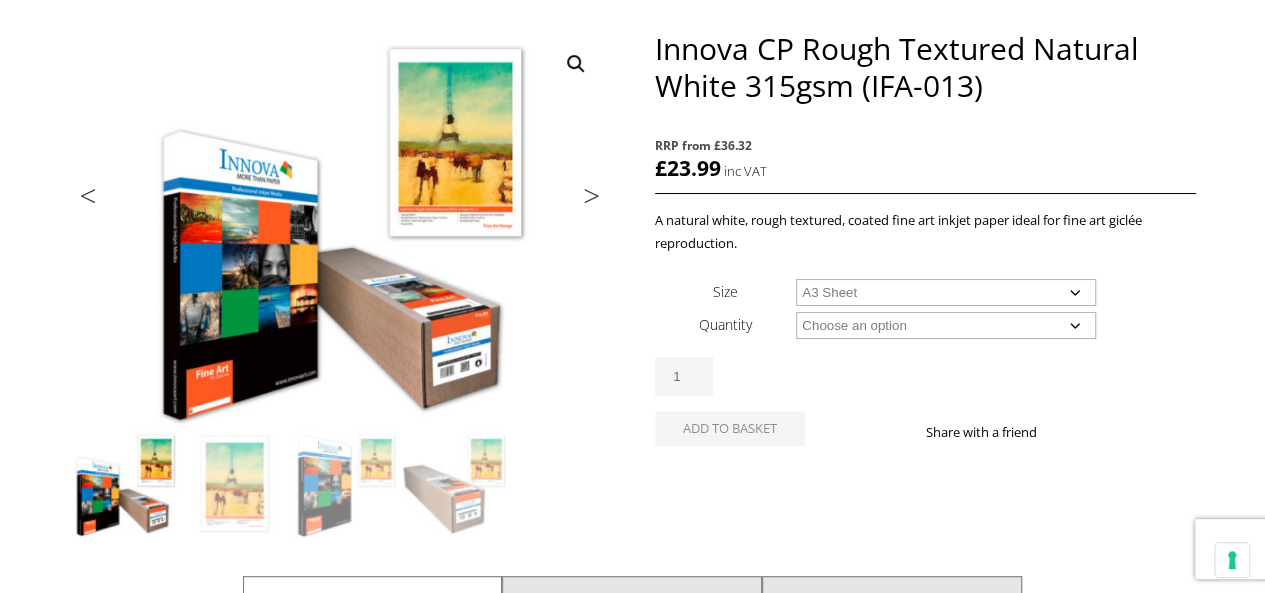 click on "Choose an option A4 Sheet A3 Sheet A3+ Sheet A2 Sheet 17" Wide Roll 24" Wide Roll 36" Wide Roll 44" Wide Roll 60" Wide Roll" 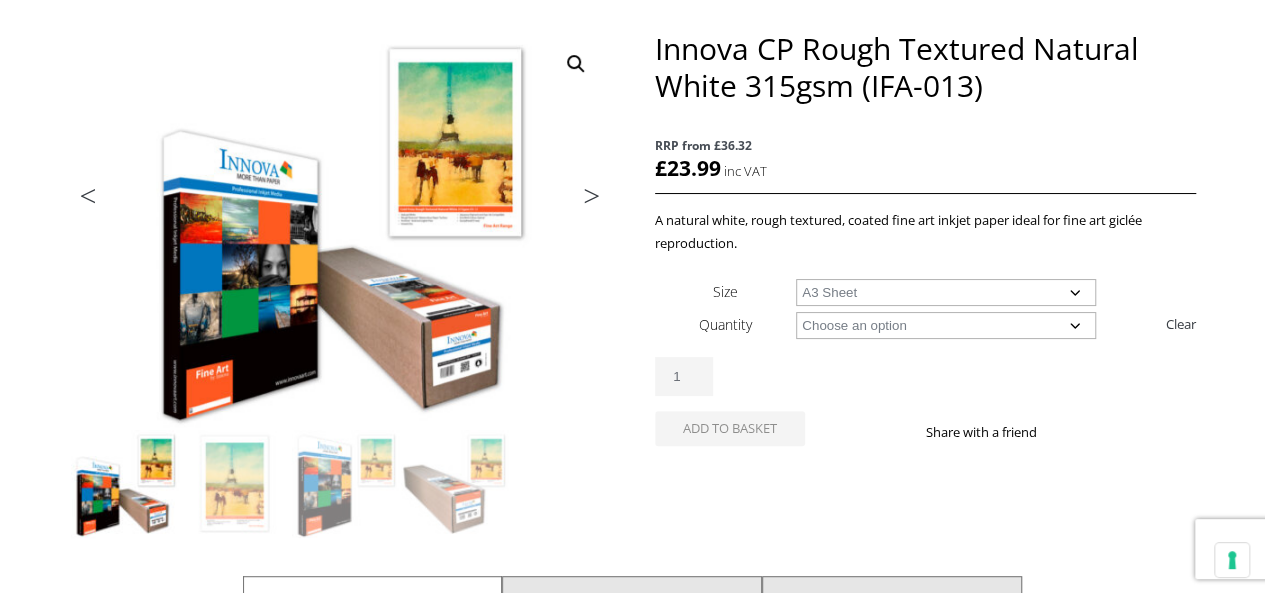 click on "Choose an option 25 Sheets" 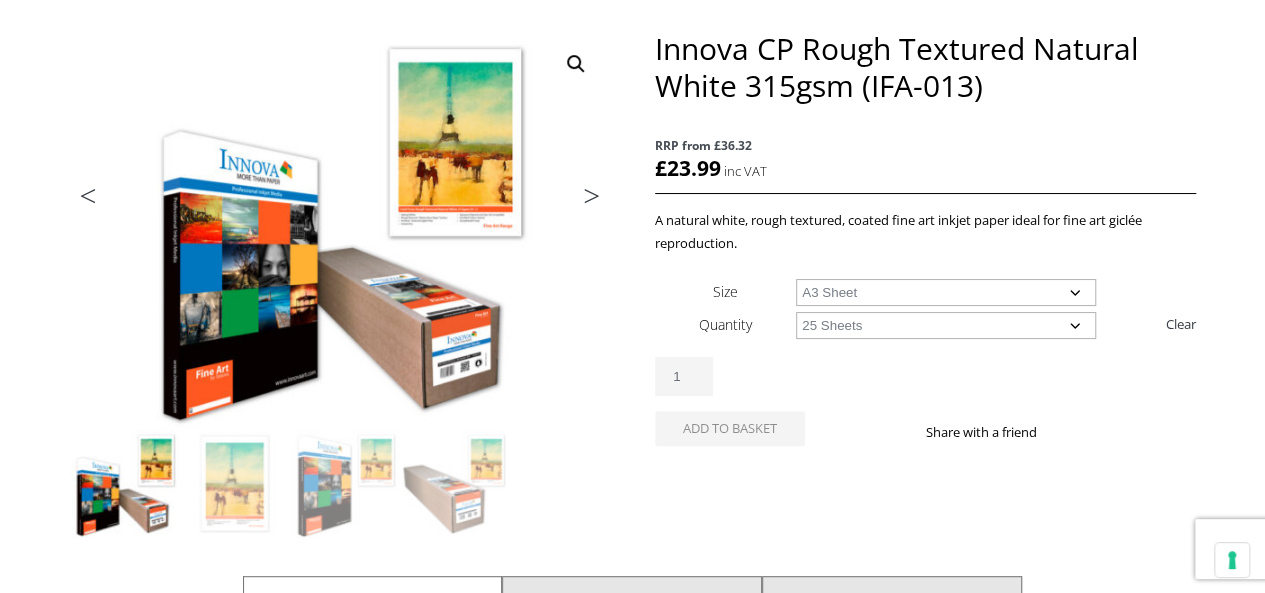 click on "Choose an option 25 Sheets" 